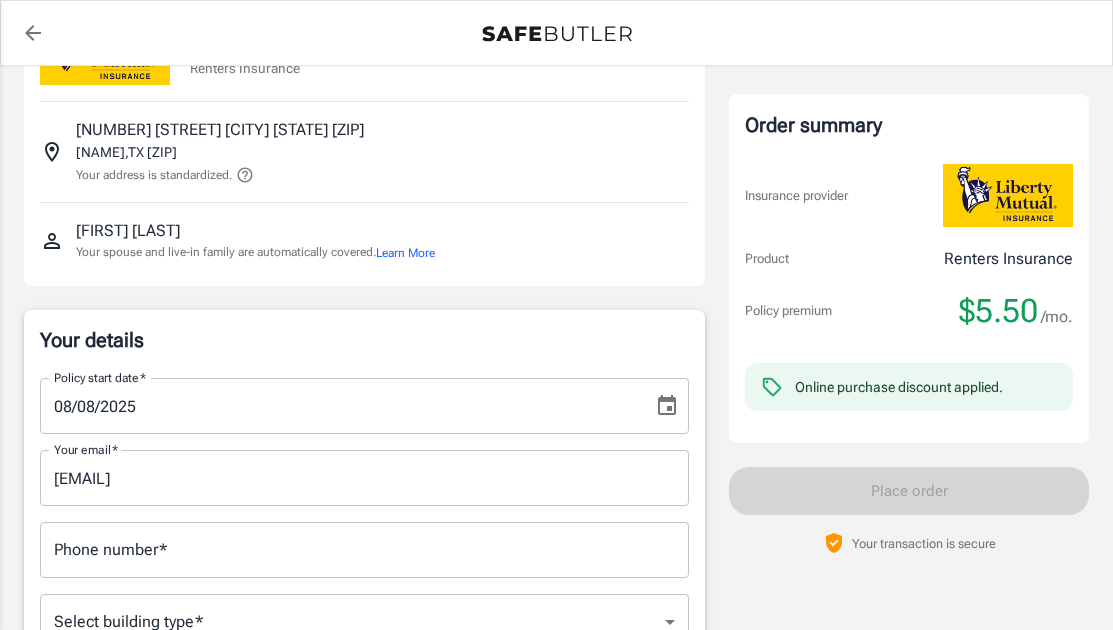 scroll, scrollTop: 0, scrollLeft: 0, axis: both 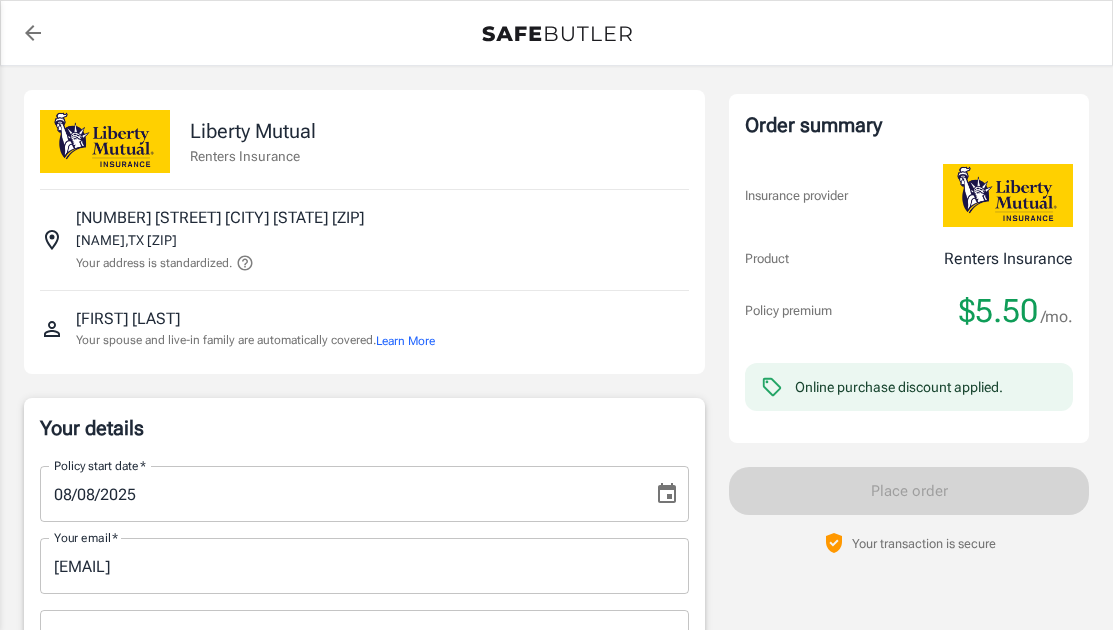 click 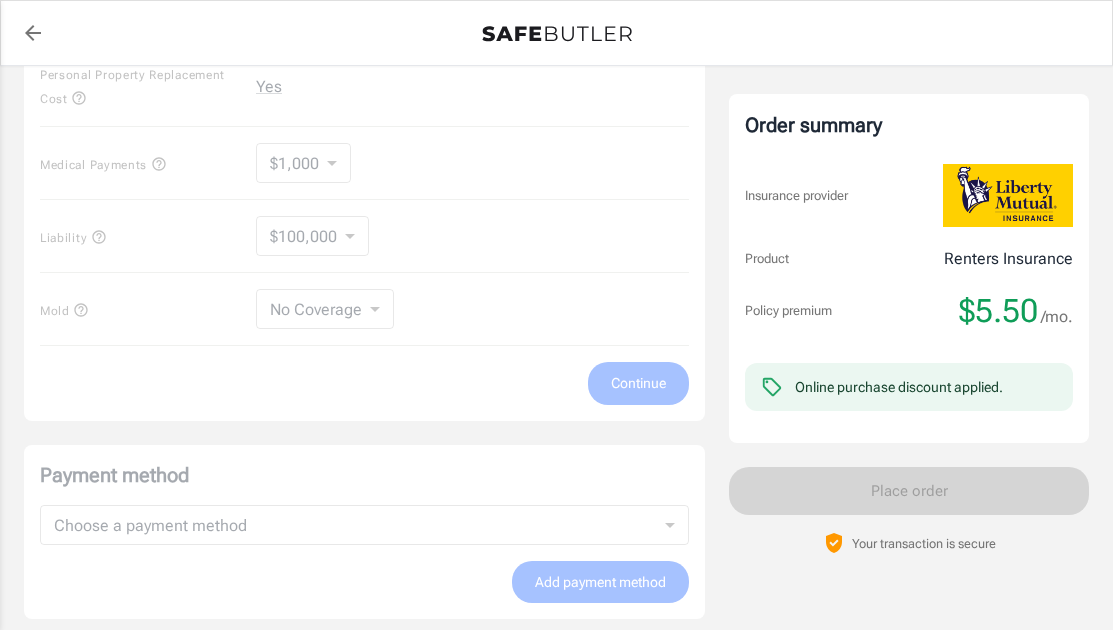 scroll, scrollTop: 733, scrollLeft: 0, axis: vertical 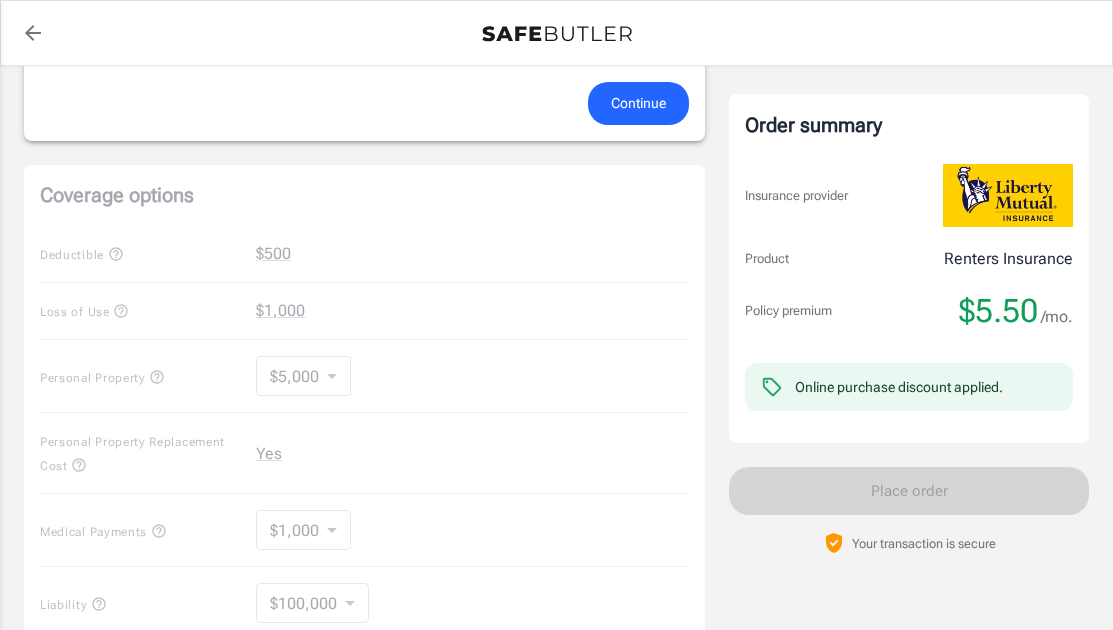 click on "Coverage options Deductible   $500 Loss of Use   $1,000 Personal Property   $5,000 5000 ​ Personal Property Replacement Cost   Yes Medical Payments   $1,000 1000 ​ Liability   $100,000 100000 ​ Mold   No Coverage No Coverage ​ Continue" at bounding box center (364, 476) 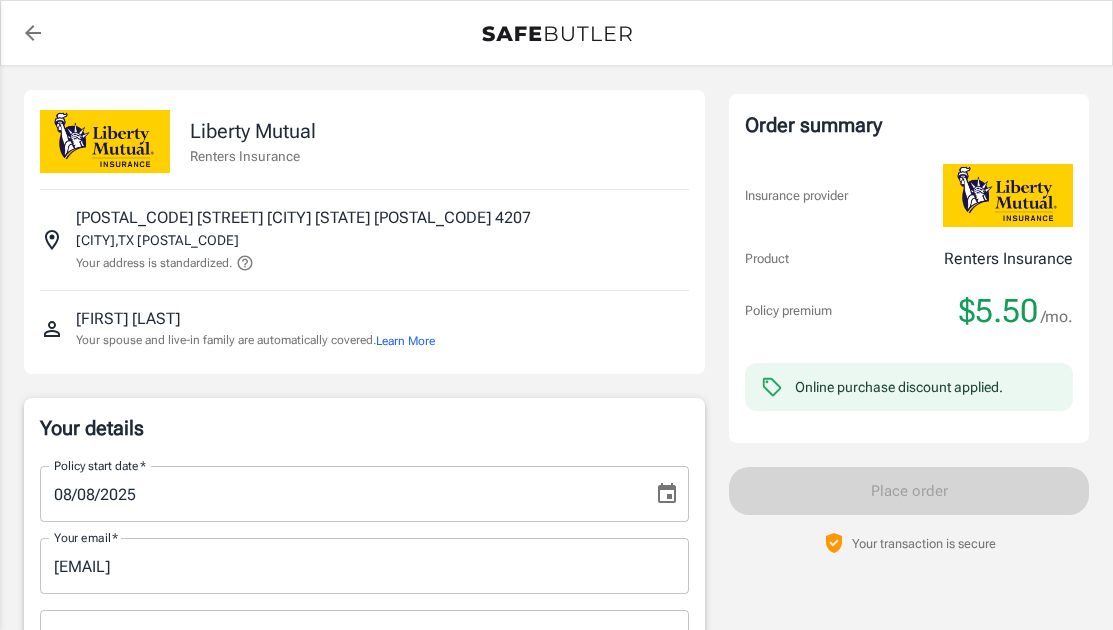 scroll, scrollTop: 366, scrollLeft: 0, axis: vertical 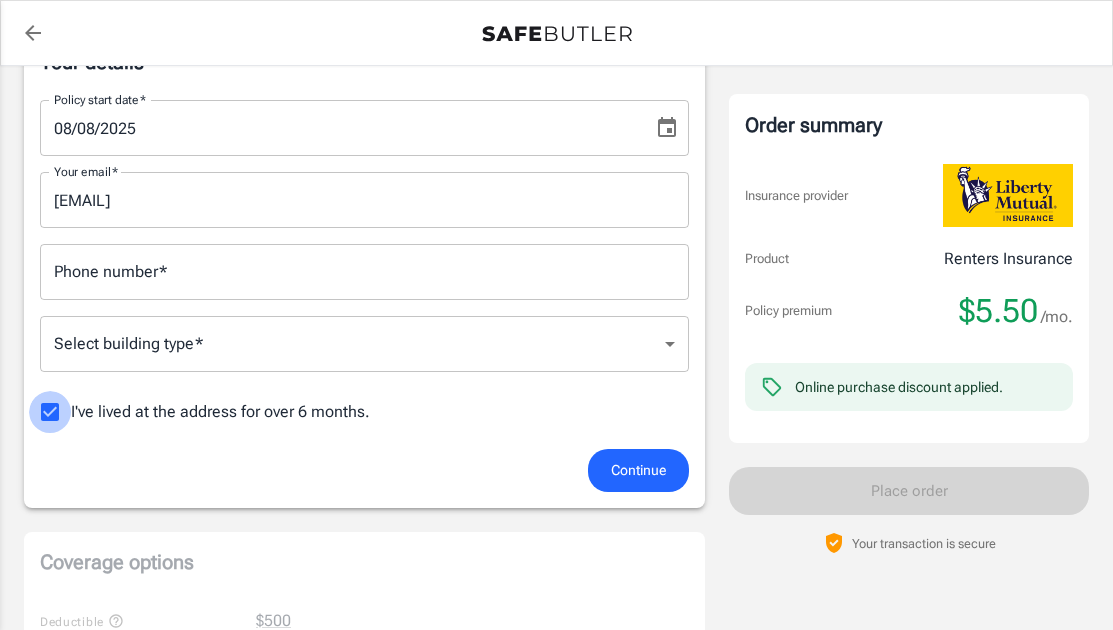 click on "I've lived at the address for over 6 months." at bounding box center (50, 412) 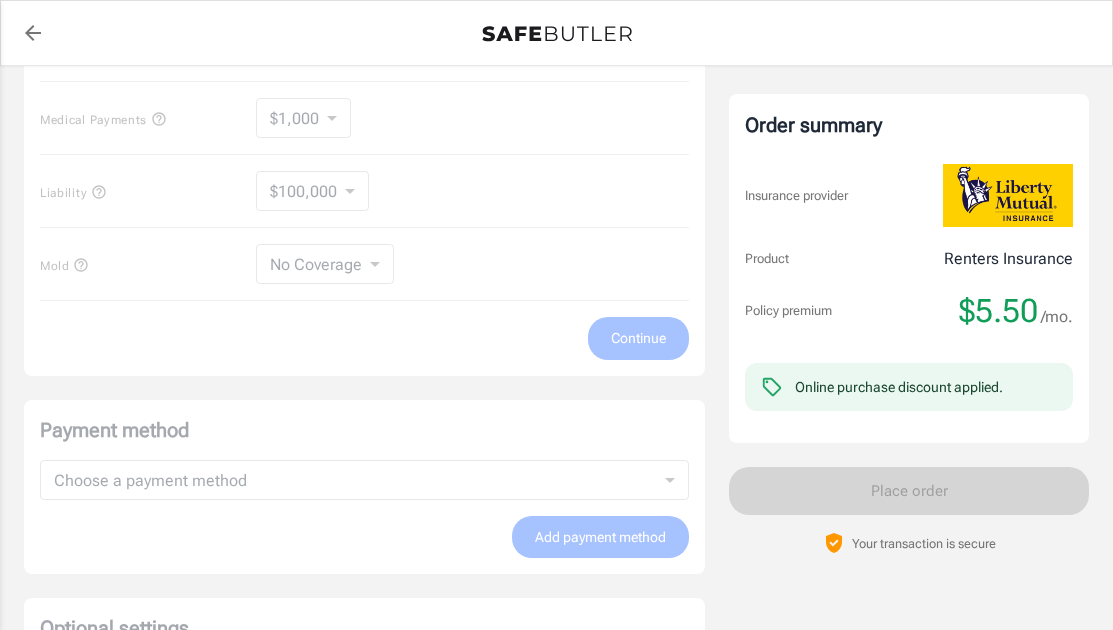 scroll, scrollTop: 1100, scrollLeft: 0, axis: vertical 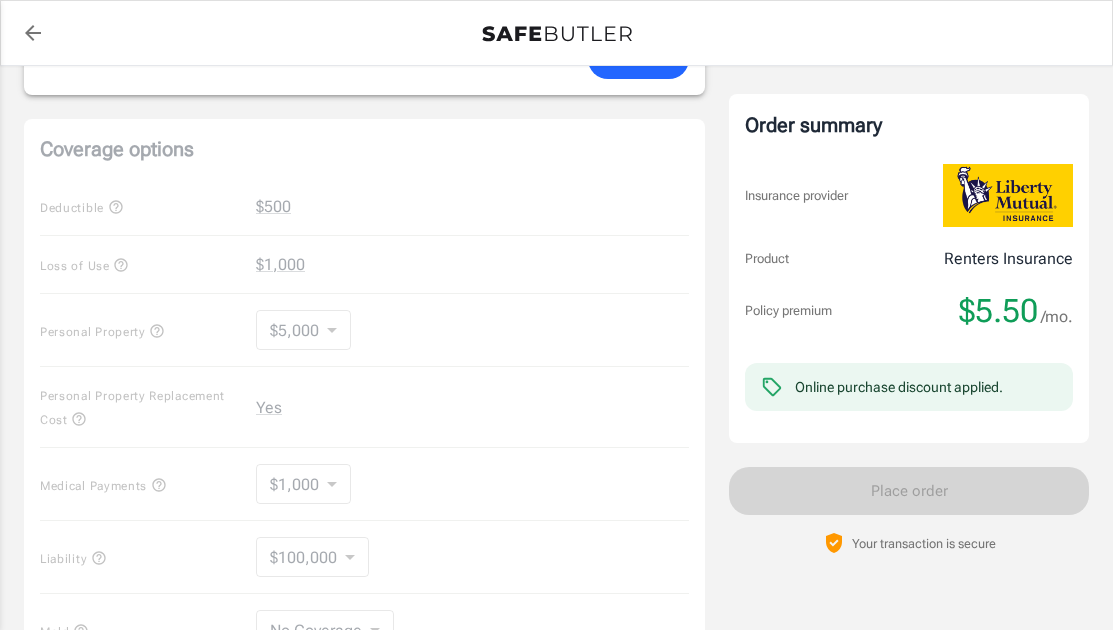 click on "Coverage options Deductible   $500 Loss of Use   $1,000 Personal Property   $5,000 5000 ​ Personal Property Replacement Cost   Yes Medical Payments   $1,000 1000 ​ Liability   $100,000 100000 ​ Mold   No Coverage No Coverage ​ Continue" at bounding box center [364, 430] 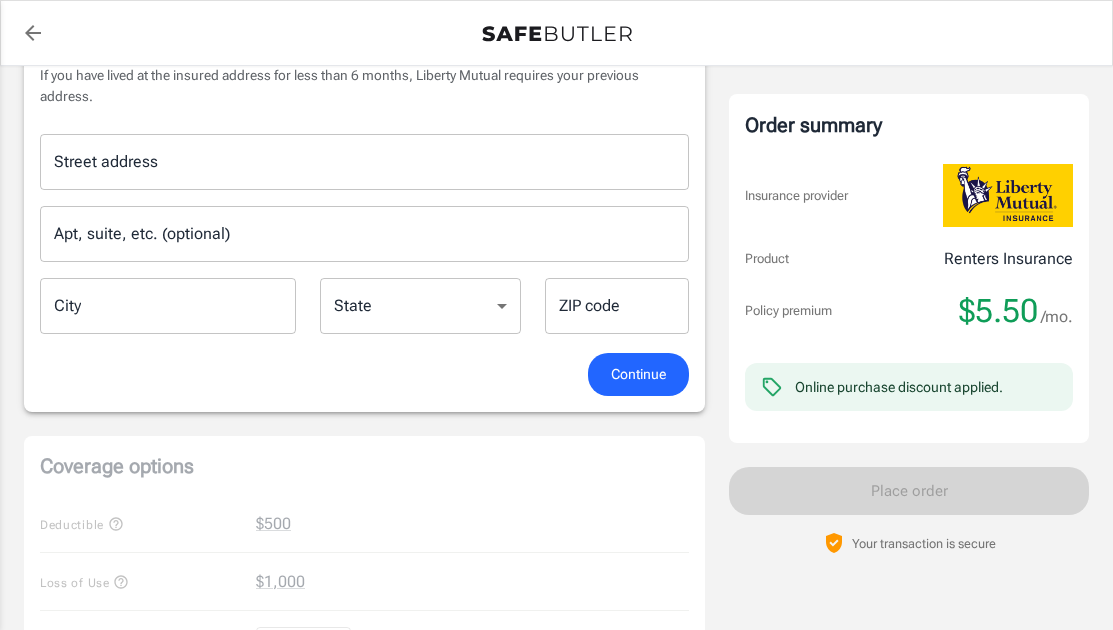 scroll, scrollTop: 733, scrollLeft: 0, axis: vertical 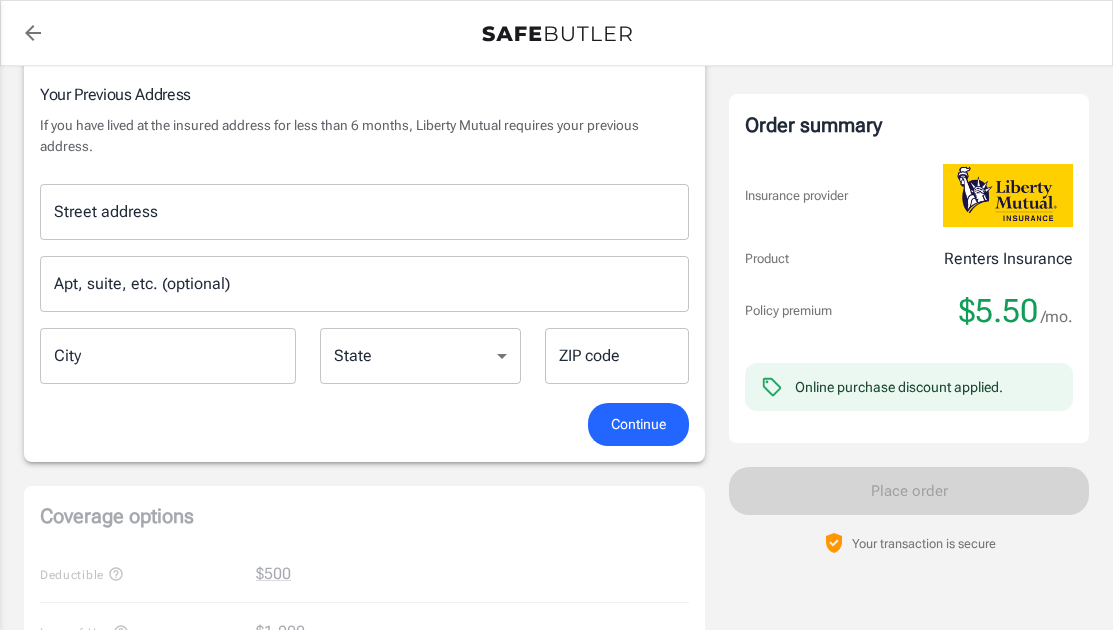 click on "Street address" at bounding box center [364, 212] 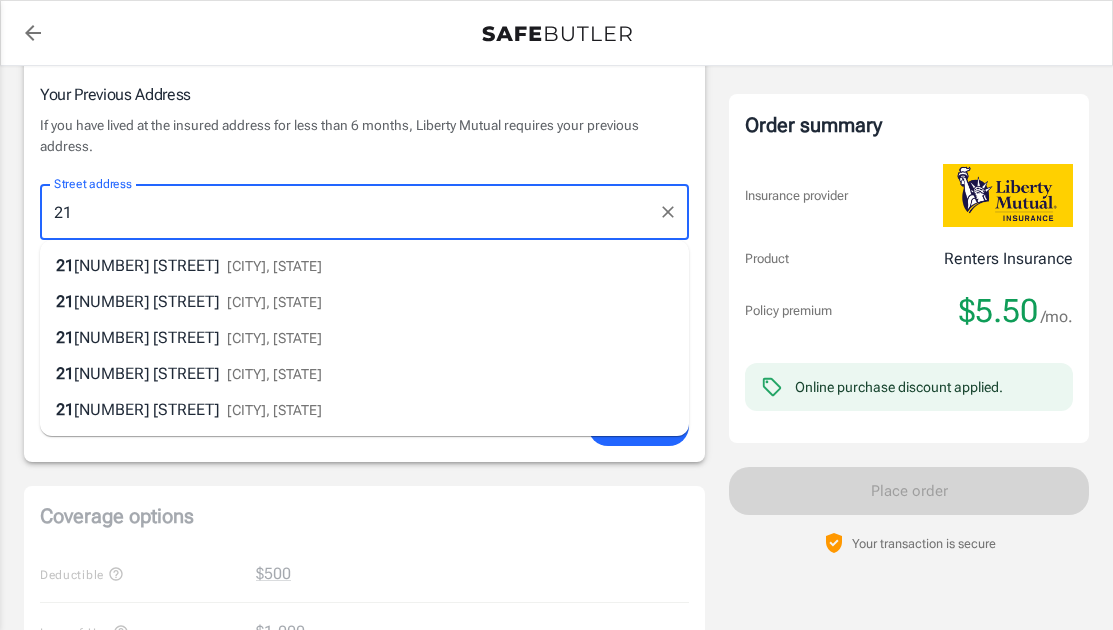 type on "2153 Misty Harbor Dr" 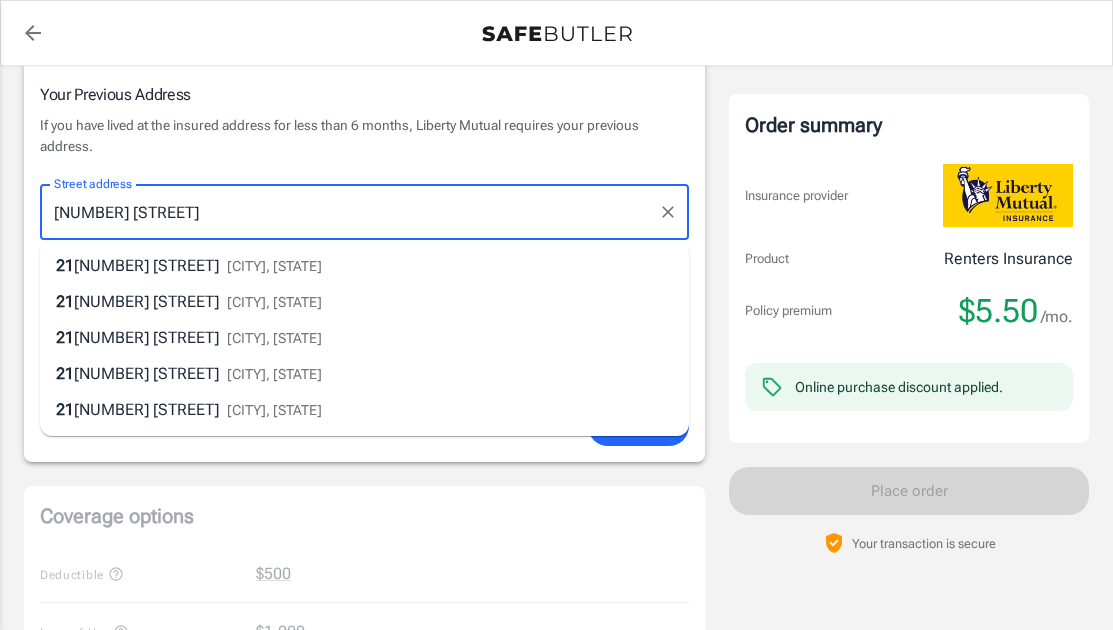 type on "2817141745" 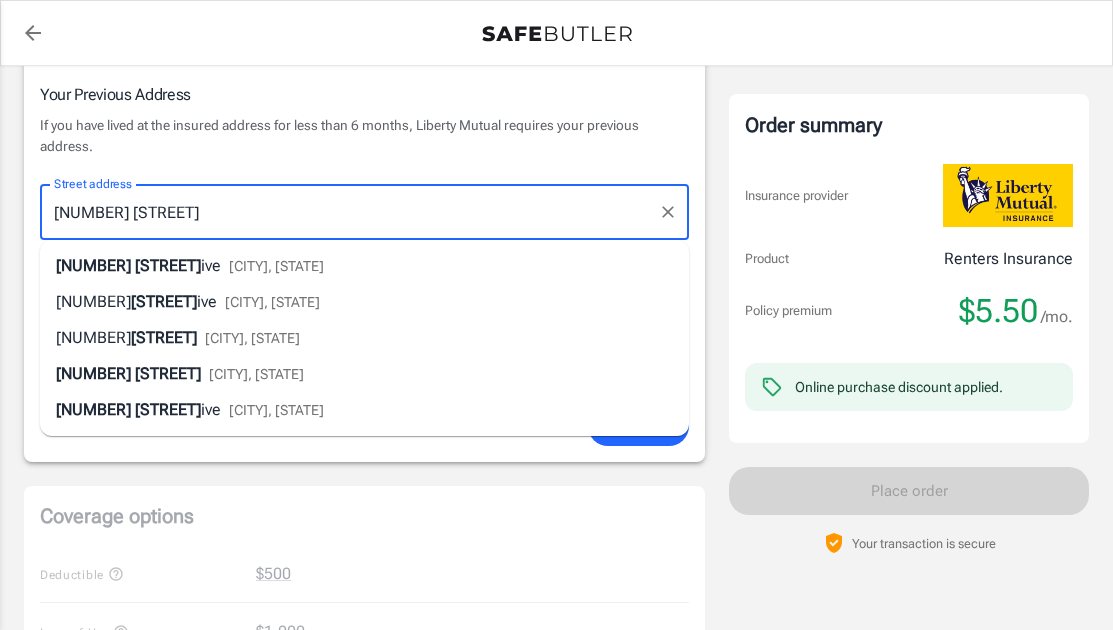 click on "2153   Misty Harbor Dr ive Pearland, TX" at bounding box center [364, 266] 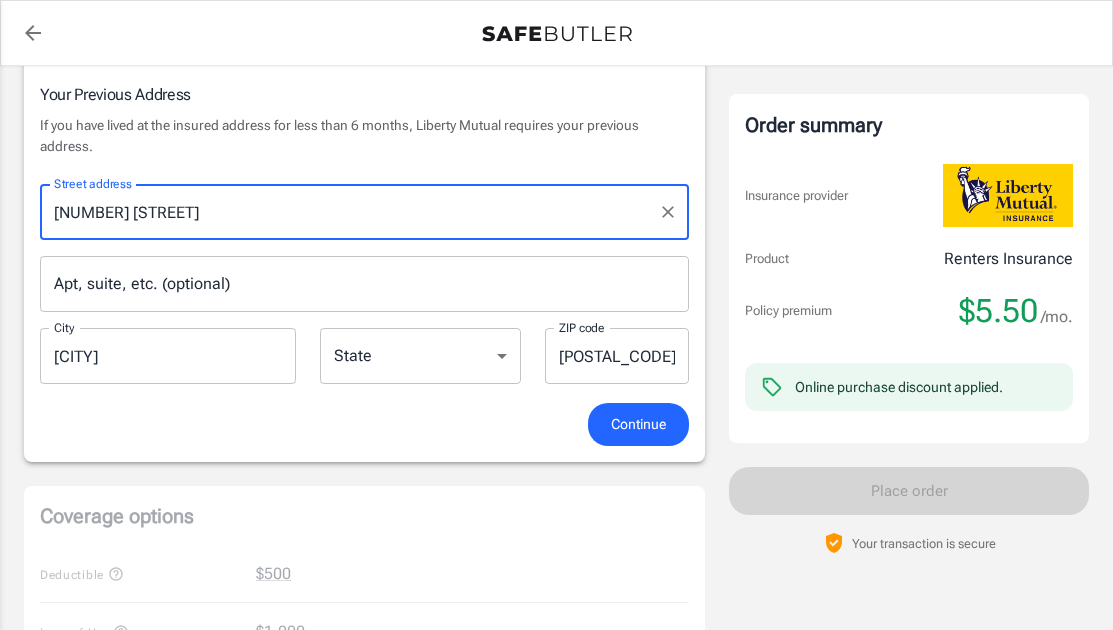 select on "TX" 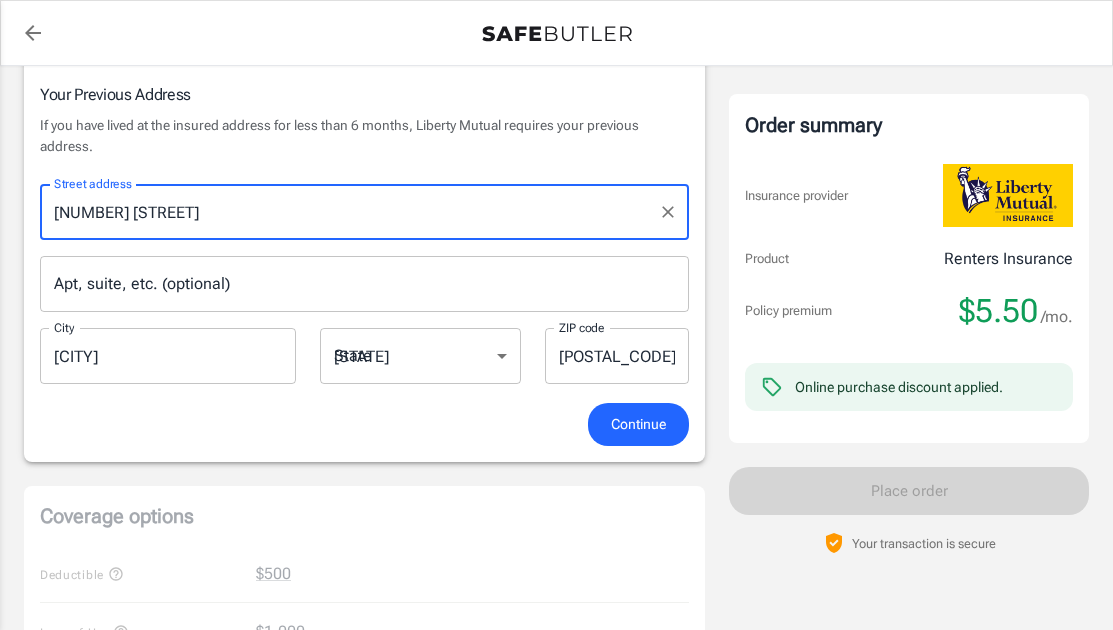 type on "77584" 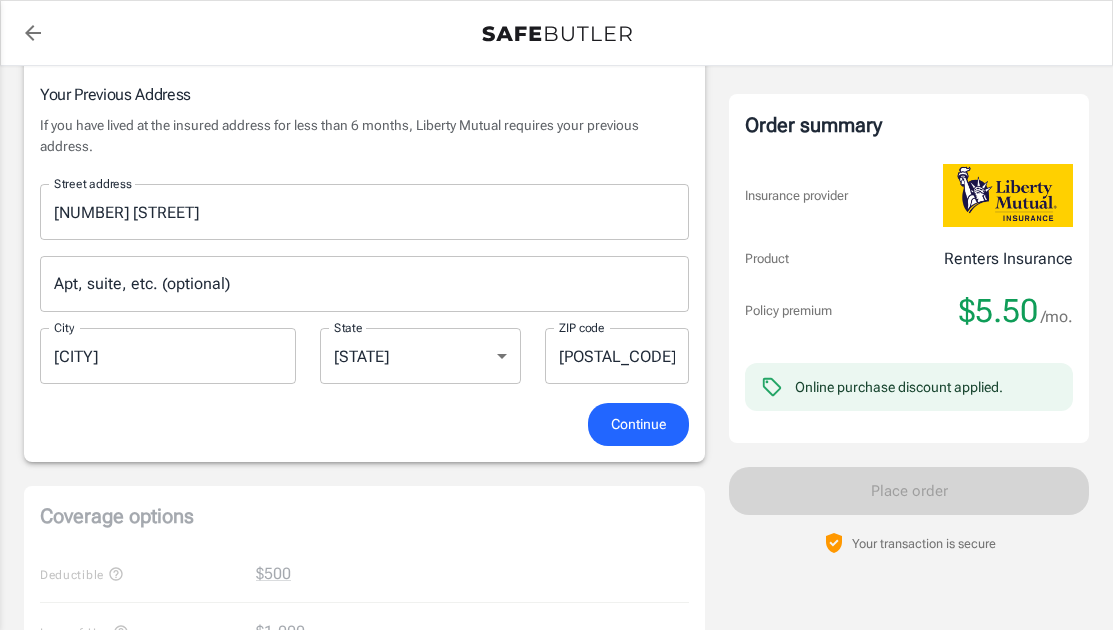 scroll, scrollTop: 366, scrollLeft: 0, axis: vertical 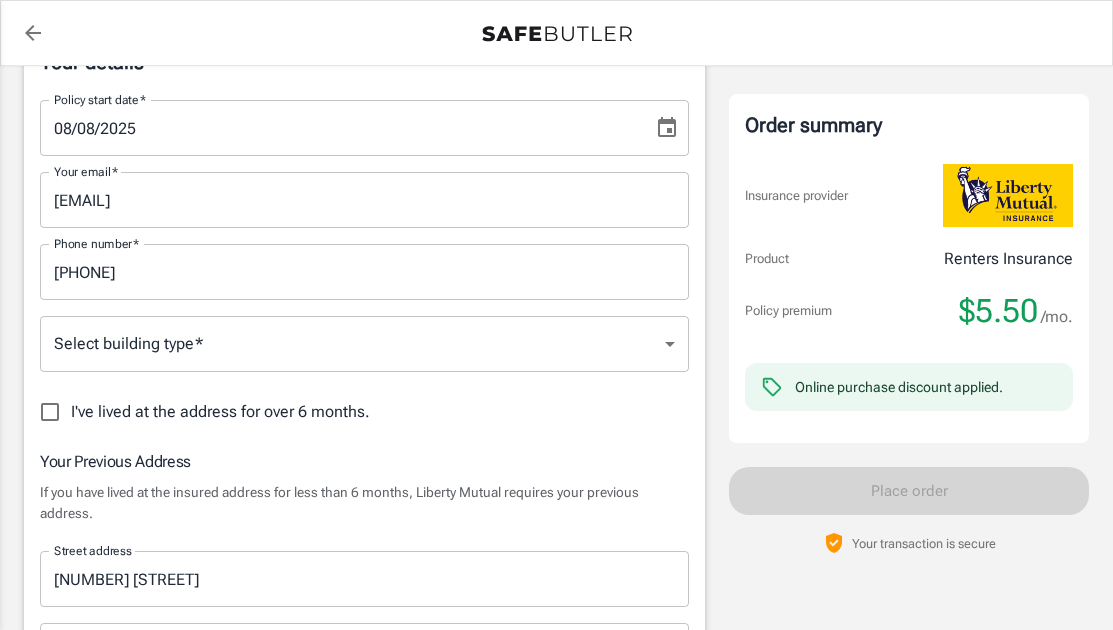 click on "Policy premium $ 5.50 /mo Liberty Mutual Renters Insurance 24117 BELLA DOLCE LN KATY TX 77494 4207   KATY ,  TX   77494 Your address is standardized. Hieu   Ha Your spouse and live-in family are automatically covered.  Learn More Your details Policy start date   * 08/08/2025 Policy start date   * Your email   * pahieu88@gmail.com Your email   * Phone number   * 2817141745 Phone number   * Select building type   * ​ Select building type   * I've lived at the address for over 6 months. Previous Address 2153 Misty Harbor Drive Pearland TX 77584 Your Previous Address If you have lived at the insured address for less than 6 months, Liberty Mutual requires your previous address. Street address 2153 Misty Harbor Drive Street address Apt, suite, etc. (optional) Apt, suite, etc. (optional) City Pearland City State Alabama Alaska Arizona Arkansas California Colorado Connecticut Delaware District Of Columbia Florida Georgia Hawaii Idaho Illinois" at bounding box center [556, 812] 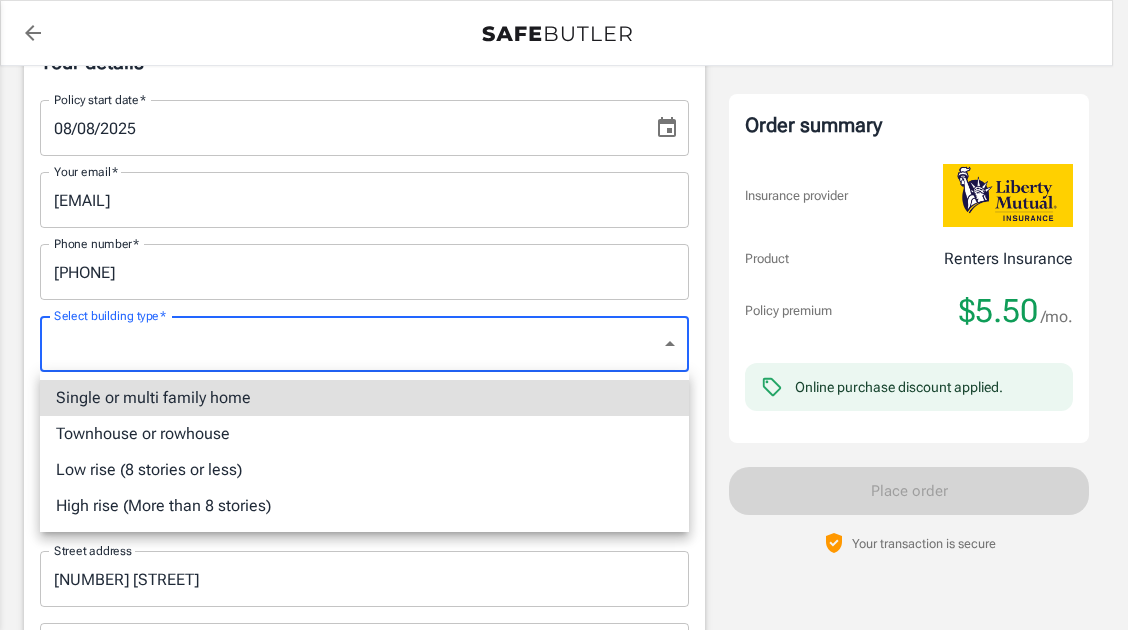 click on "Low rise (8 stories or less)" at bounding box center [364, 470] 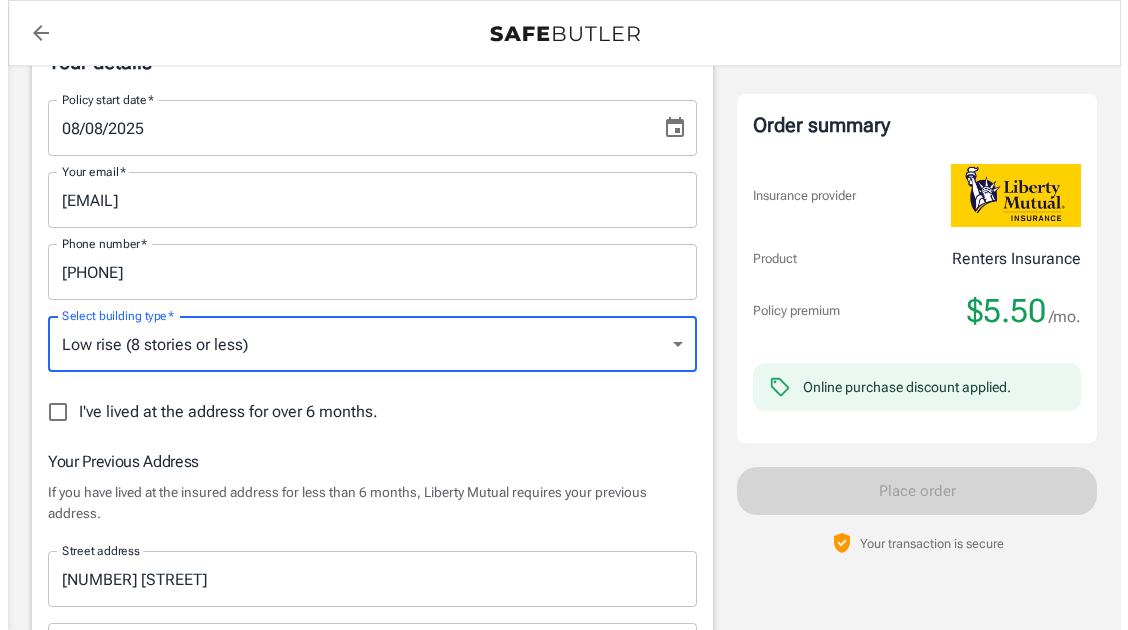scroll, scrollTop: 733, scrollLeft: 0, axis: vertical 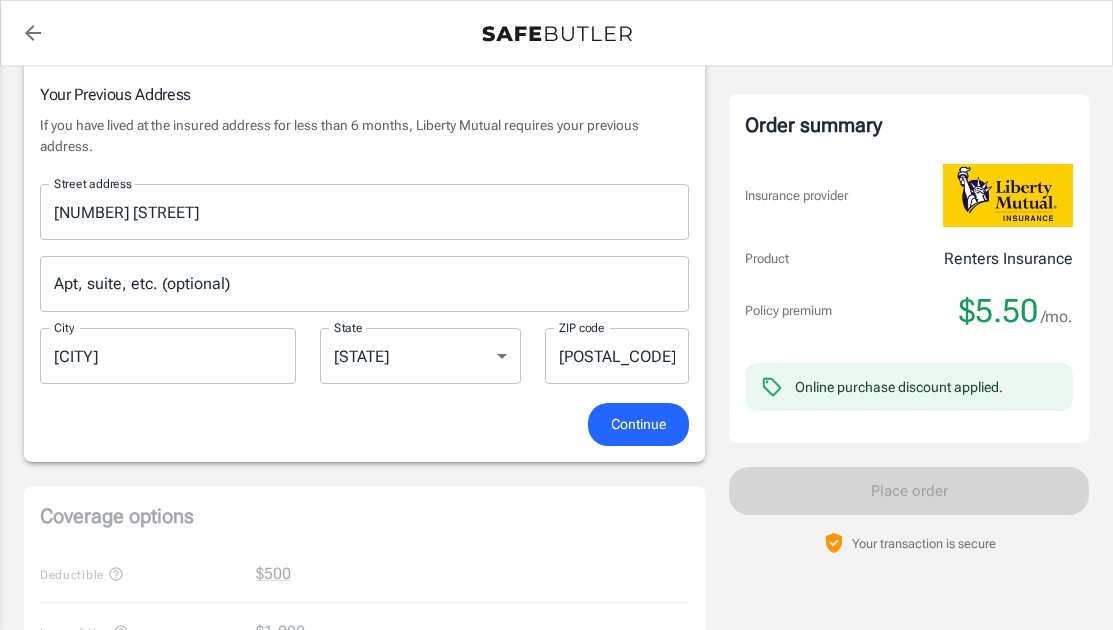 click on "Continue" at bounding box center [638, 424] 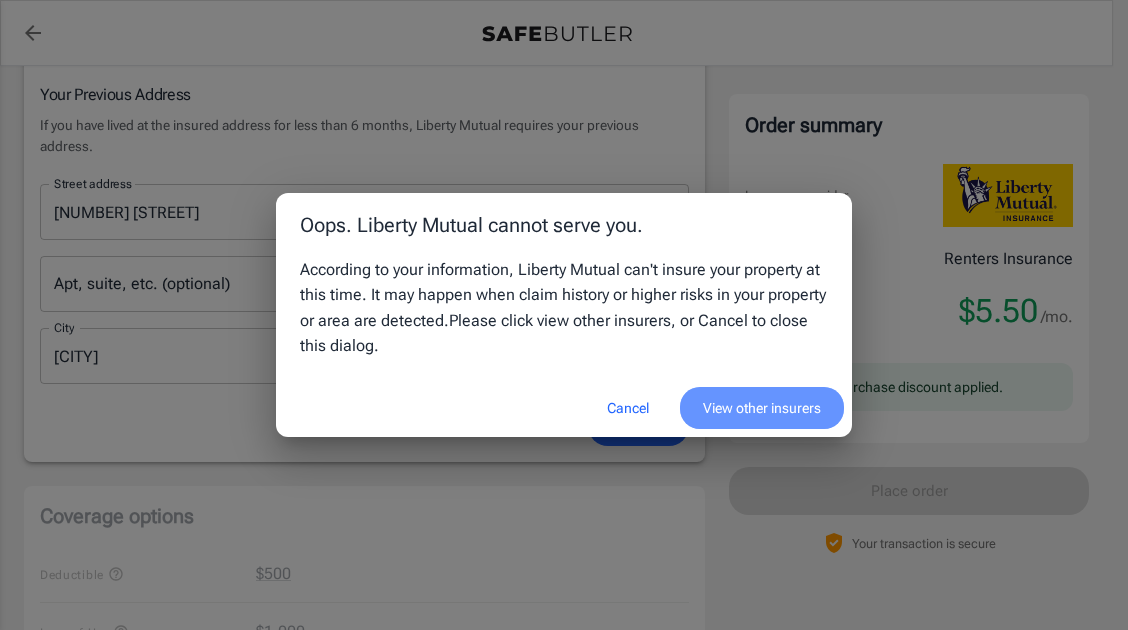 click on "View other insurers" at bounding box center [762, 408] 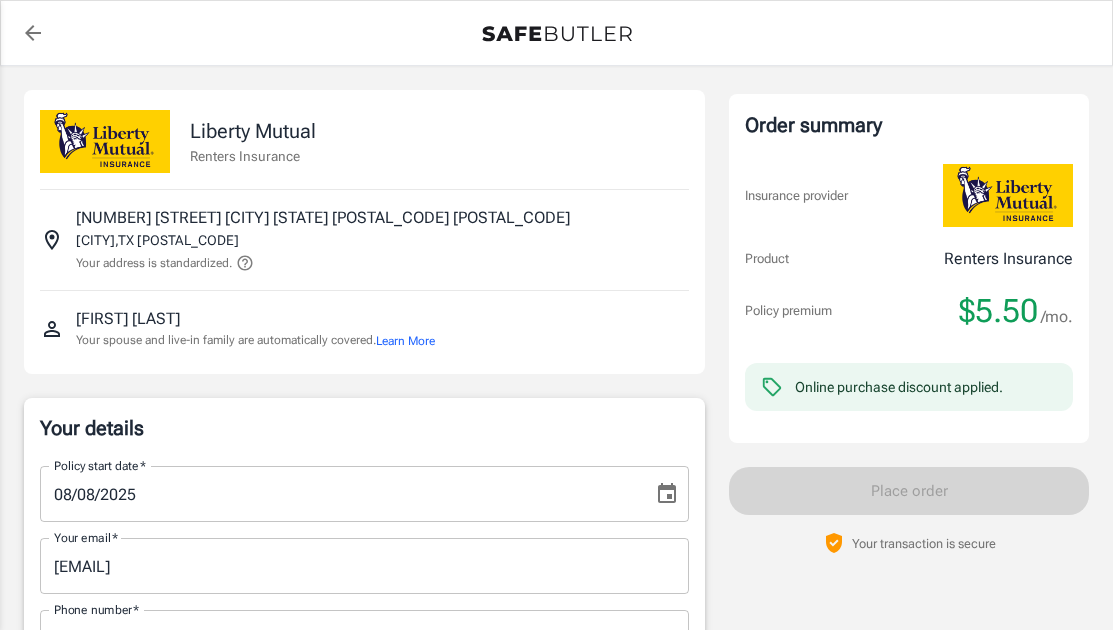 select on "TX" 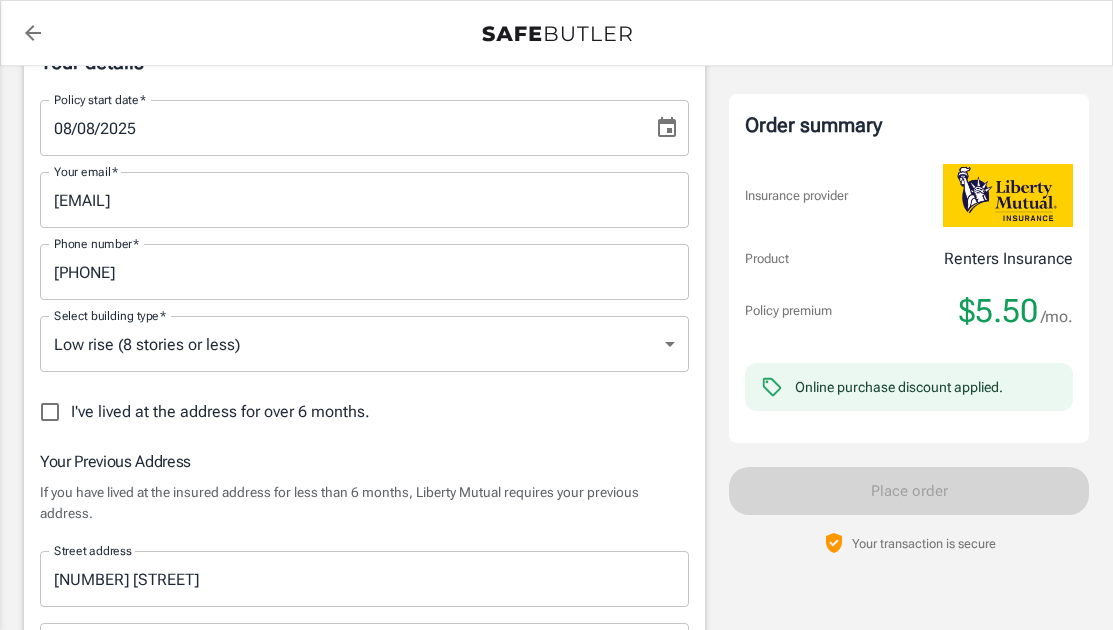 click on "Policy premium $ 5.50 /mo Liberty Mutual Renters Insurance [NUMBER] [STREET] [CITY] [STATE] [POSTAL_CODE] [POSTAL_CODE] [CITY] , [STATE] [POSTAL_CODE] Your address is standardized. [FIRST] [LAST] Your spouse and live-in family are automatically covered. Learn More Your details Policy start date 08/08/2025 Policy start date Your email [EMAIL] Your email Phone number [PHONE] Phone number Select building type Low rise (8 stories or less) lowrise Select building type I've lived at the address for over 6 months. Previous Address [NUMBER] [STREET] [CITY] [STATE] Your Previous Address If you have lived at the insured address for less than 6 months, Liberty Mutual requires your previous address. Street address [NUMBER] [STREET] Street address Apt, suite, etc. (optional) Apt, suite, etc. (optional) City [CITY] City State [STATE] [STATE] [STATE] [STATE] [STATE] [STATE] [STATE] [STATE] [STATE] [STATE] [STATE] [STATE] [STATE] [STATE] [STATE] [STATE] [STATE] [STATE] [STATE] [STATE] [STATE] [STATE] [STATE] [STATE] [STATE] [STATE] [STATE] [STATE] [STATE] [STATE] [STATE] [STATE] [STATE] [STATE] [STATE] [STATE] [STATE] [STATE] [STATE] [STATE] [STATE] [STATE] [STATE] [STATE] [STATE] [STATE] [STATE] [STATE] [STATE] [STATE] [STATE] [STATE] [STATE] [STATE] [STATE] [STATE] [STATE] [STATE] [STATE] [STATE] [STATE] [STATE] [STATE] [STATE] [STATE] [STATE] [STATE] [STATE] [STATE] [STATE] [STATE] [STATE] [STATE] [STATE] [STATE] [STATE] [STATE] [STATE] [STATE] [STATE] [STATE] [STATE] [STATE] [STATE] [STATE] [STATE] [STATE] [STATE] [STATE] [STATE] [STATE] [STATE] [STATE] [STATE] [STATE] [STATE] [STATE] [STATE] [STATE] [STATE] [STATE]" at bounding box center [556, 812] 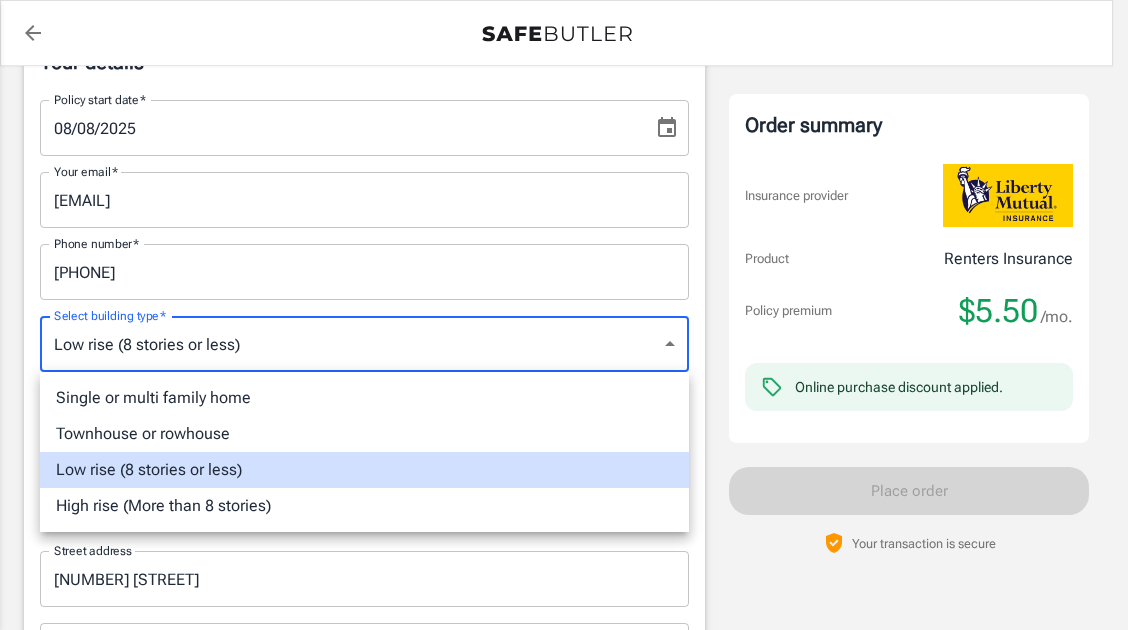click at bounding box center [564, 315] 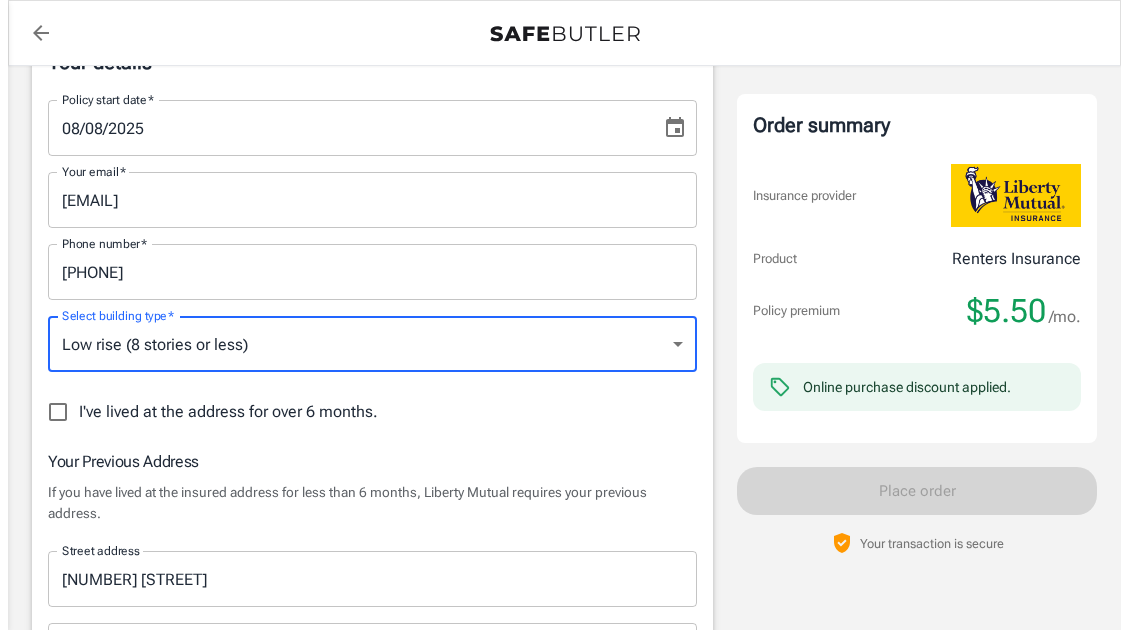 scroll, scrollTop: 733, scrollLeft: 0, axis: vertical 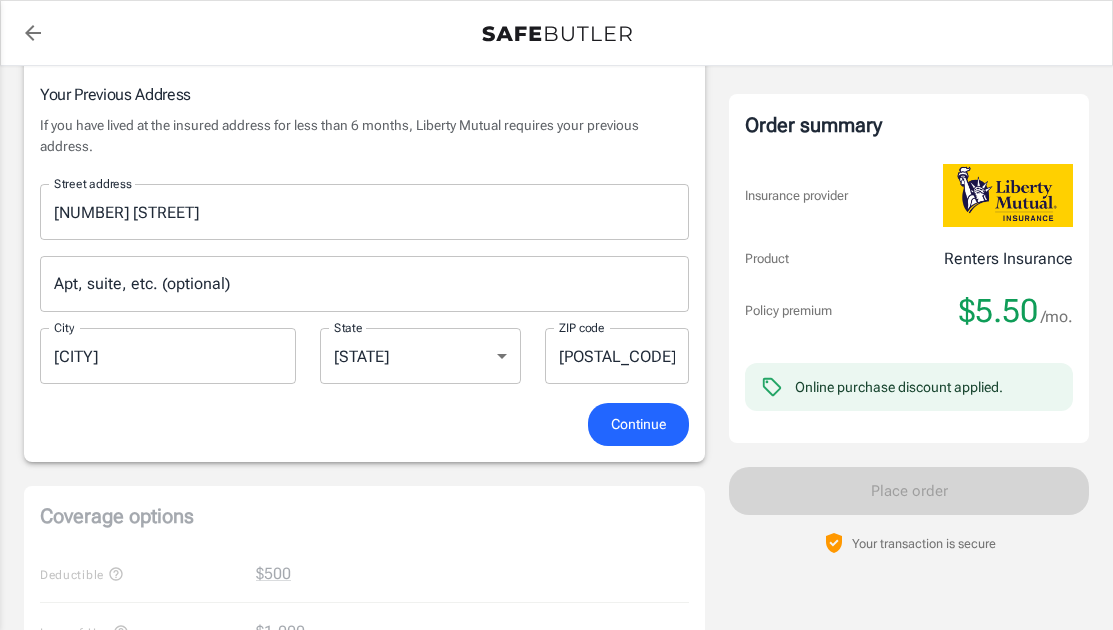 click on "Continue" at bounding box center [638, 424] 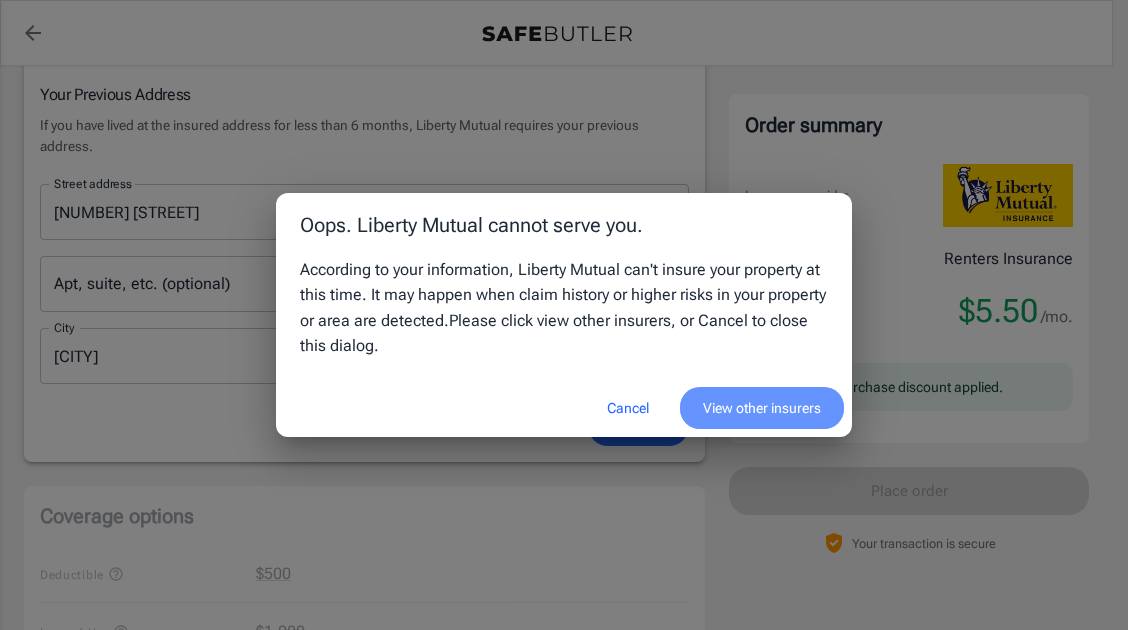 click on "View other insurers" at bounding box center (762, 408) 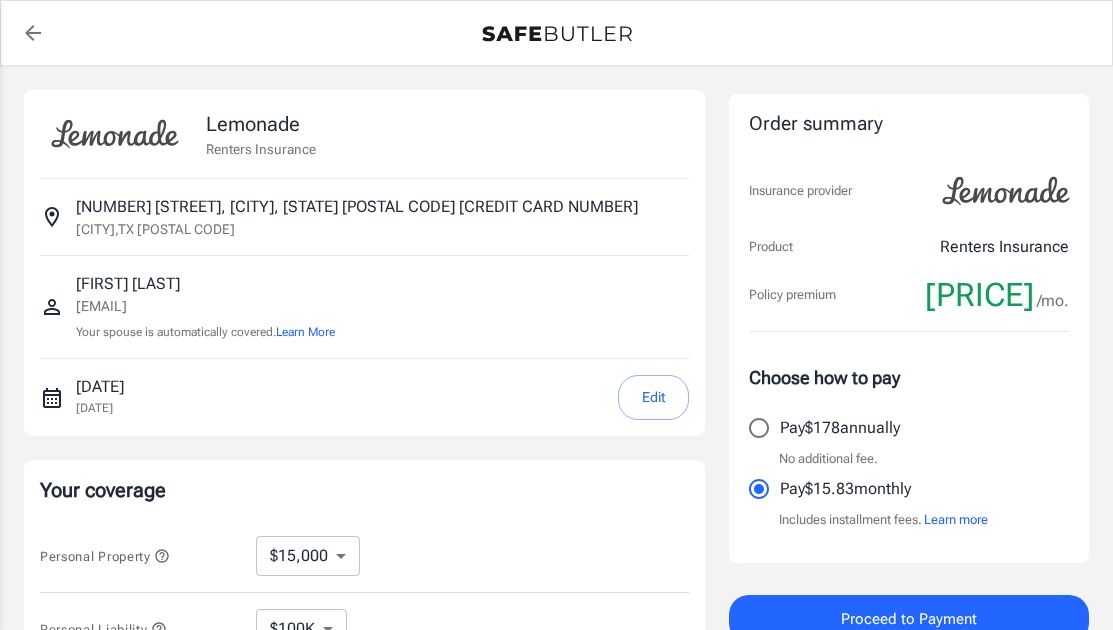 select on "15000" 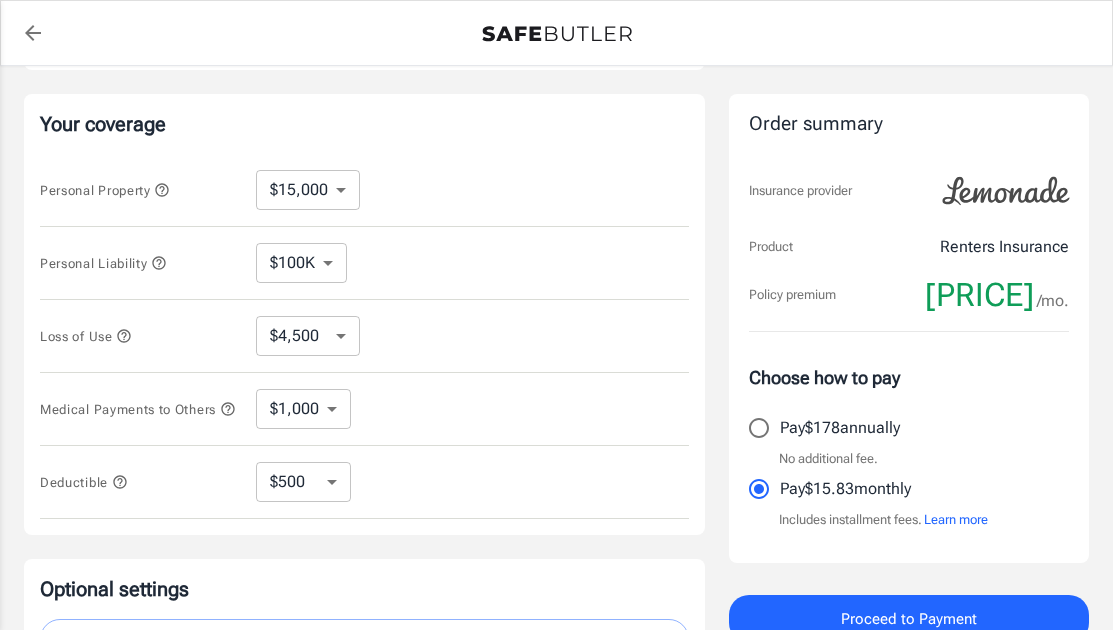 click 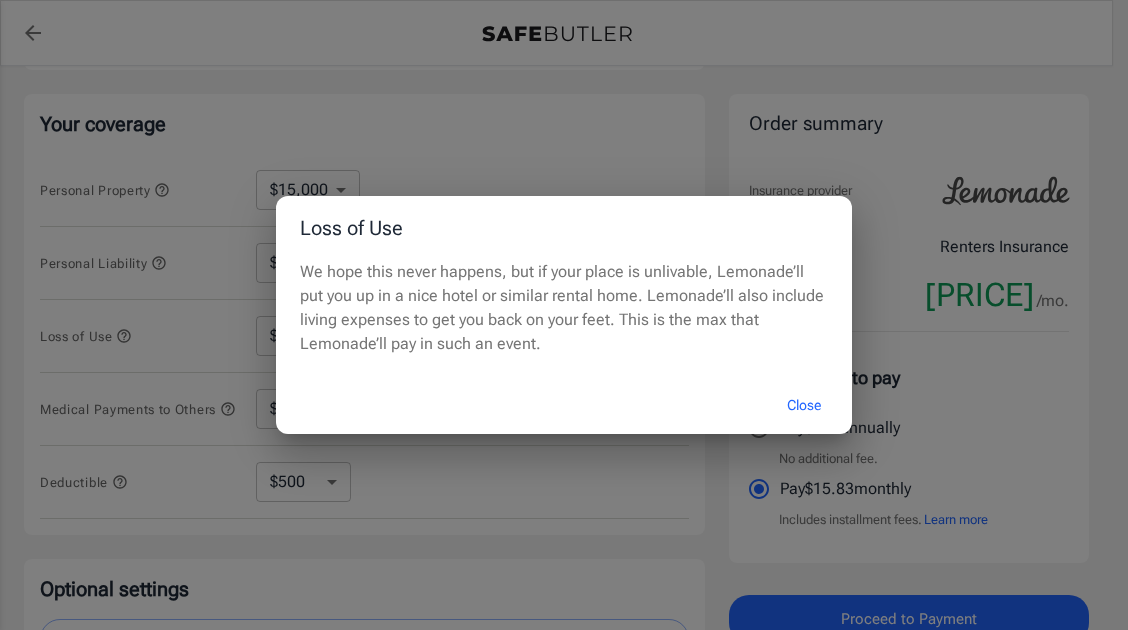 click on "Loss of Use We hope this never happens, but if your place is unlivable, Lemonade’ll put you up in a nice hotel or similar rental home. Lemonade’ll also include living expenses to get you back on your feet. This is the max that Lemonade’ll pay in such an event. Close" at bounding box center [564, 315] 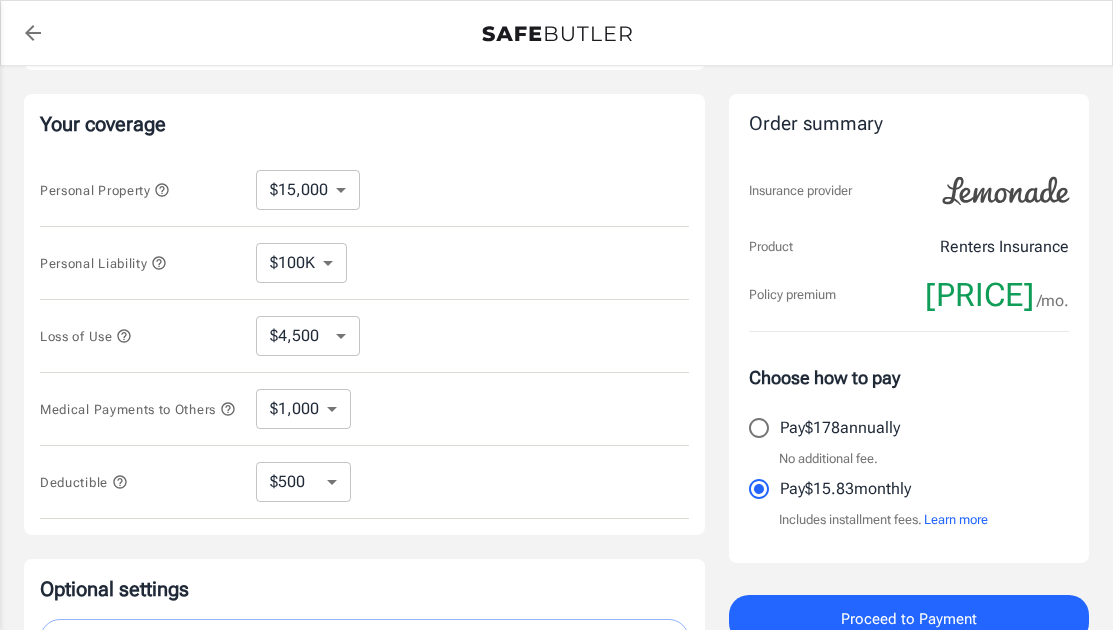 click 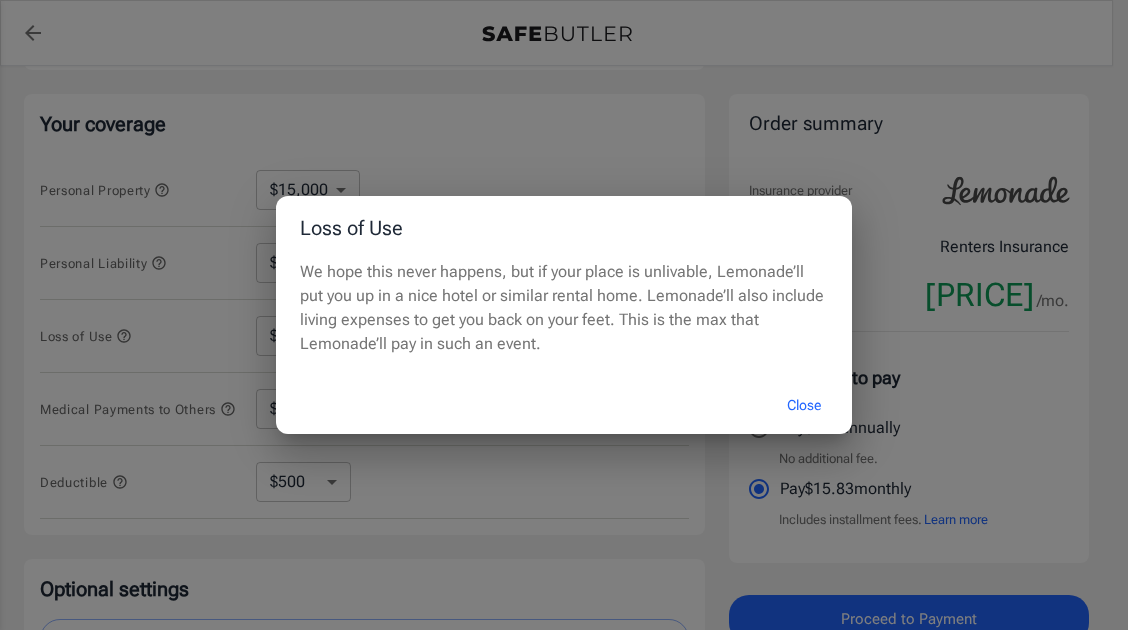 click on "Loss of Use We hope this never happens, but if your place is unlivable, Lemonade’ll put you up in a nice hotel or similar rental home. Lemonade’ll also include living expenses to get you back on your feet. This is the max that Lemonade’ll pay in such an event. Close" at bounding box center [564, 315] 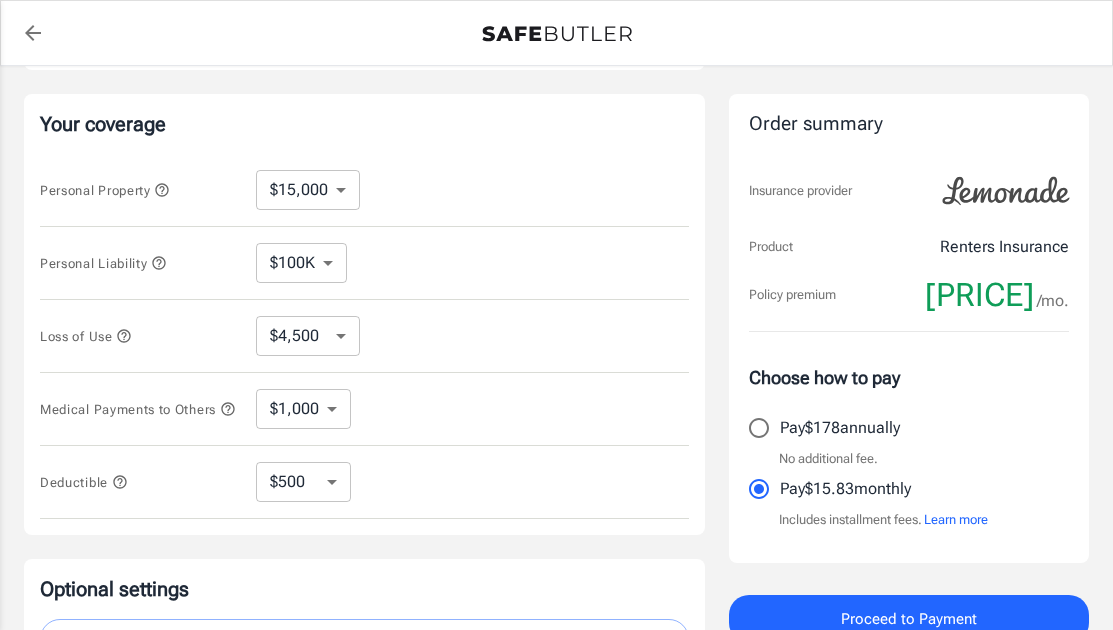 click 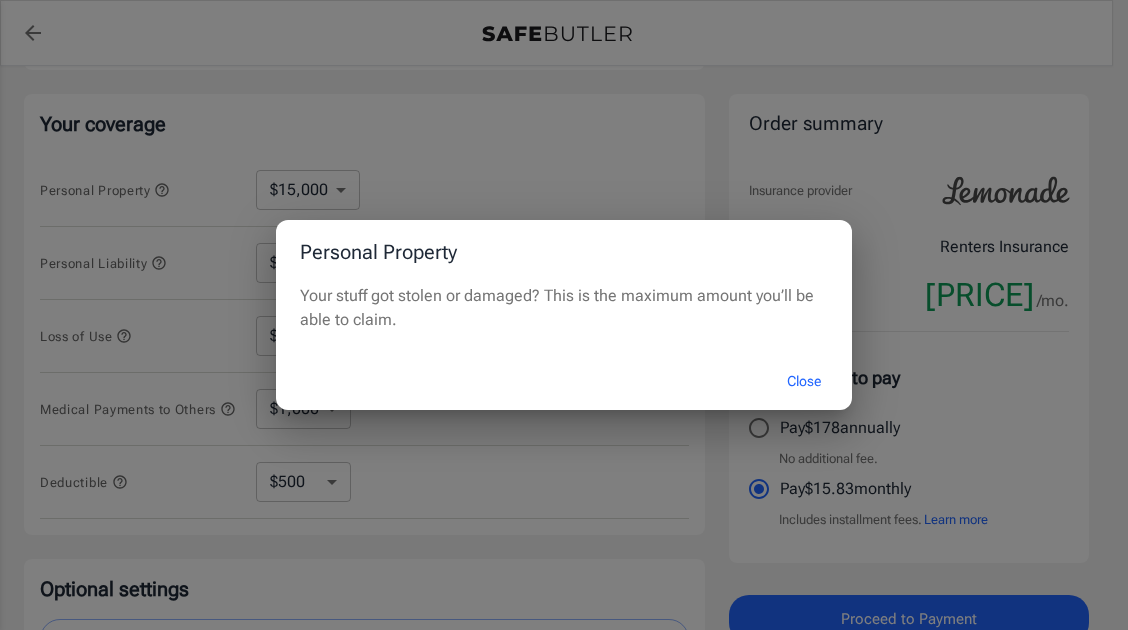 click on "Personal Property Your stuff got stolen or damaged? This is the maximum amount you’ll be able to claim. Close" at bounding box center [564, 315] 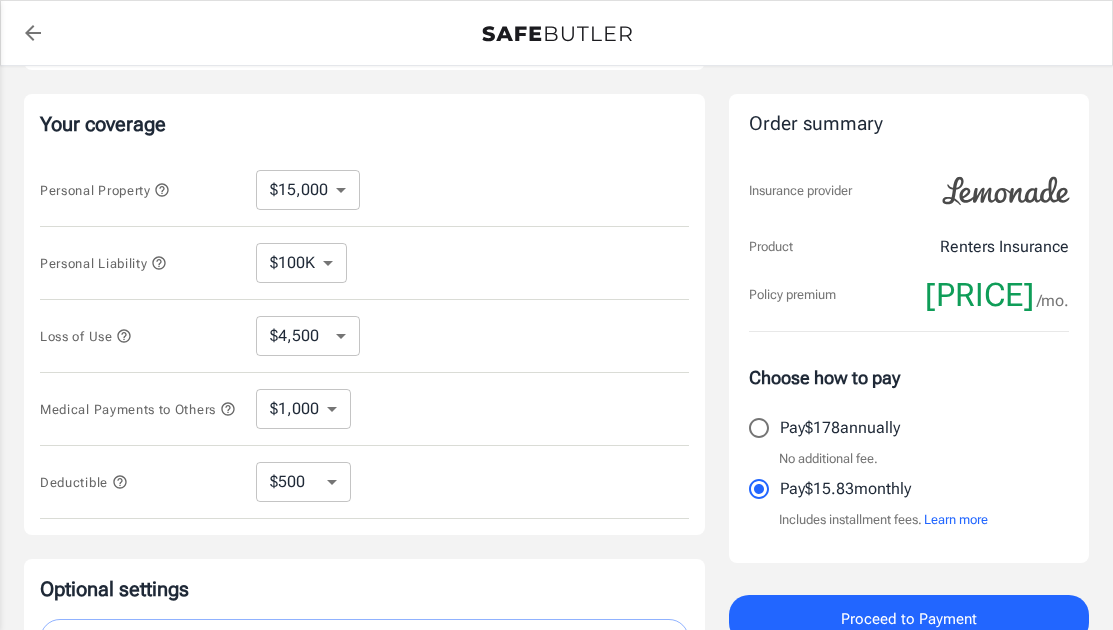 click 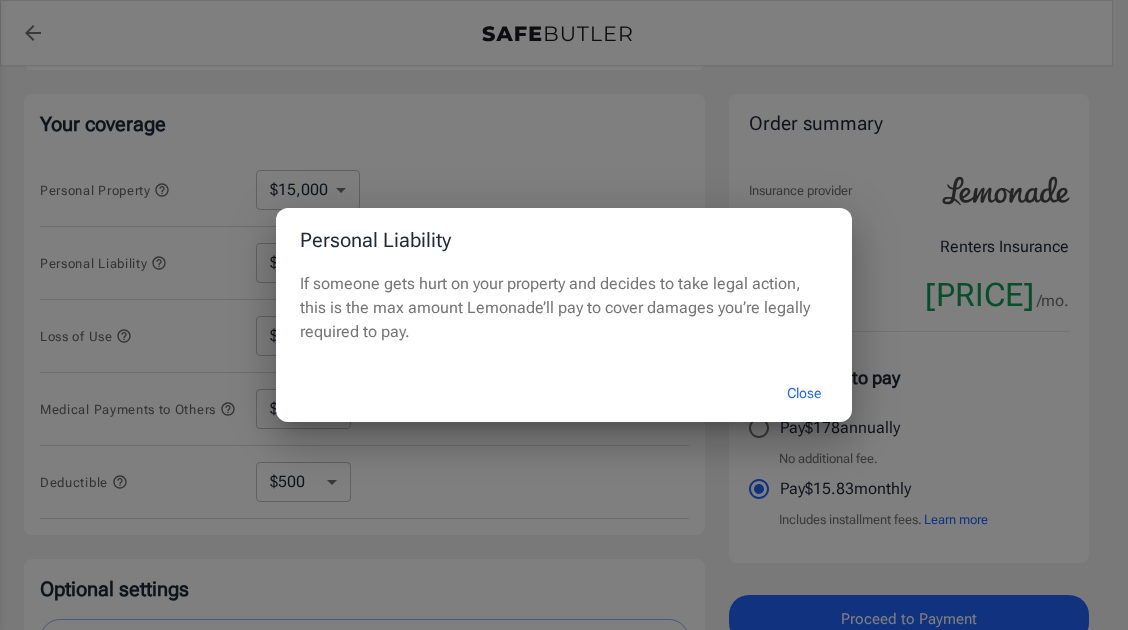 click on "Personal Liability If someone gets hurt on your property and decides to take legal action, this is the max amount Lemonade’ll pay to cover damages you’re legally required to pay. Close" at bounding box center (564, 315) 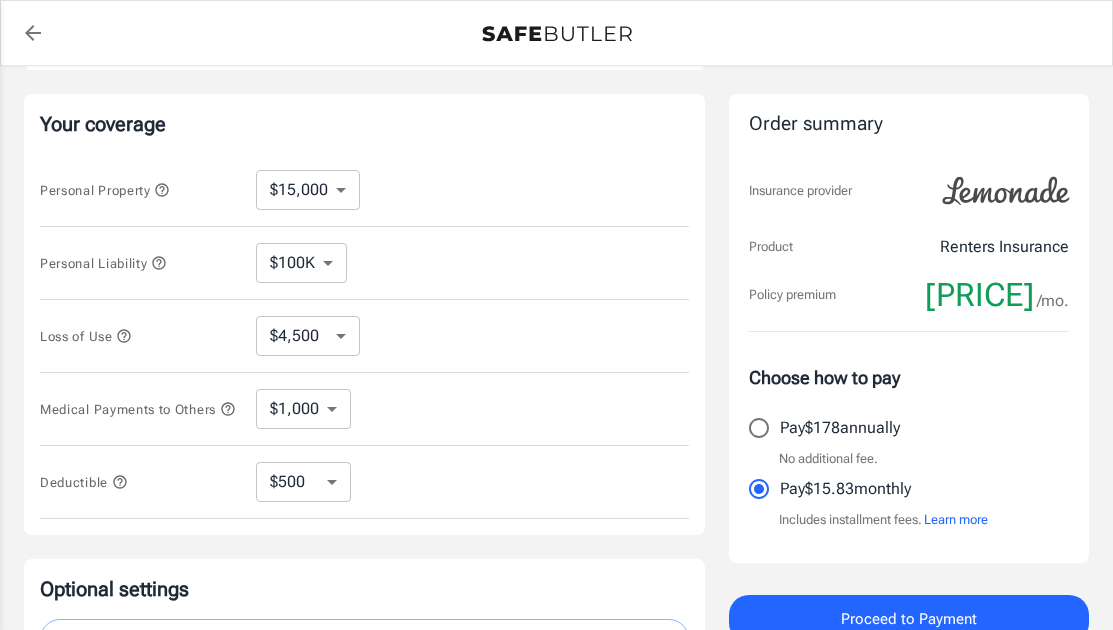 click 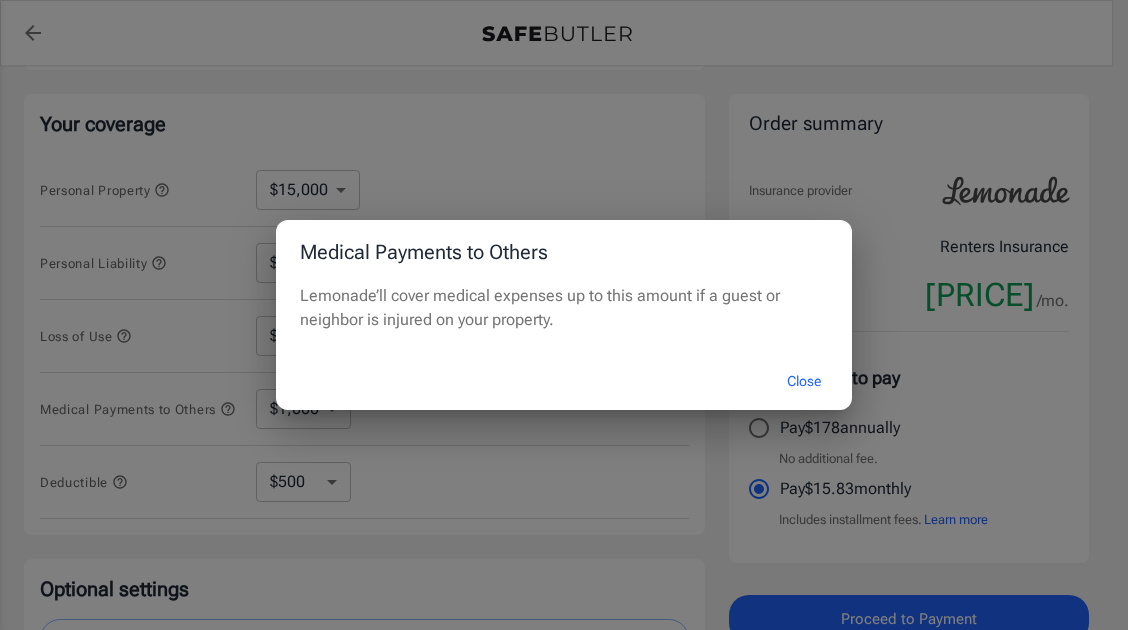 click on "Medical Payments to Others Lemonade’ll cover medical expenses up to this amount if a guest or neighbor is injured on your property. Close" at bounding box center [564, 315] 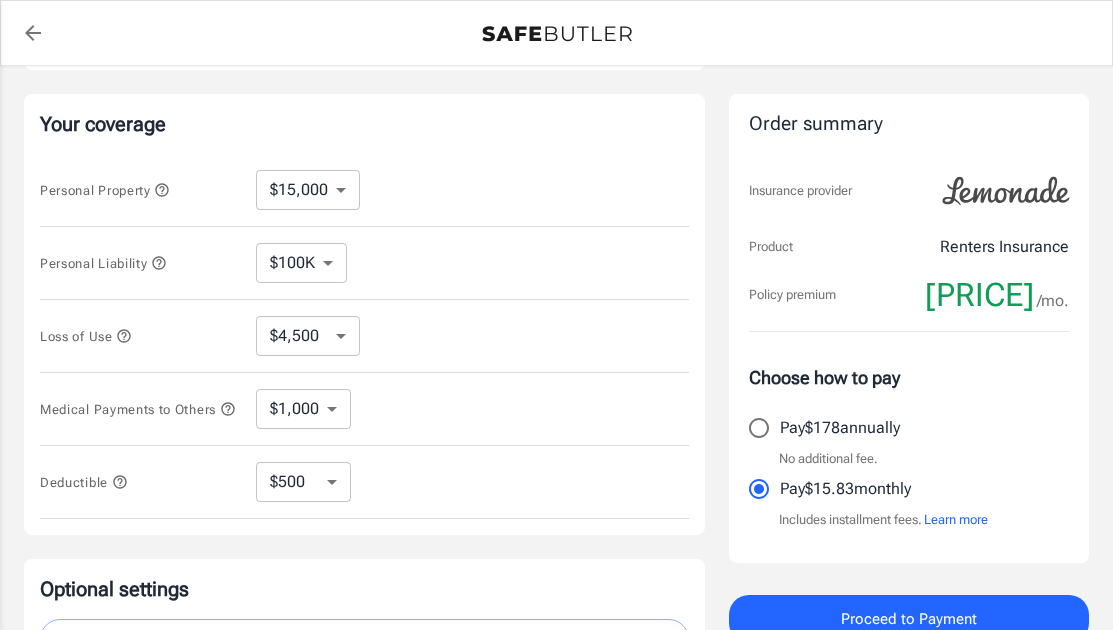 scroll, scrollTop: 648, scrollLeft: 0, axis: vertical 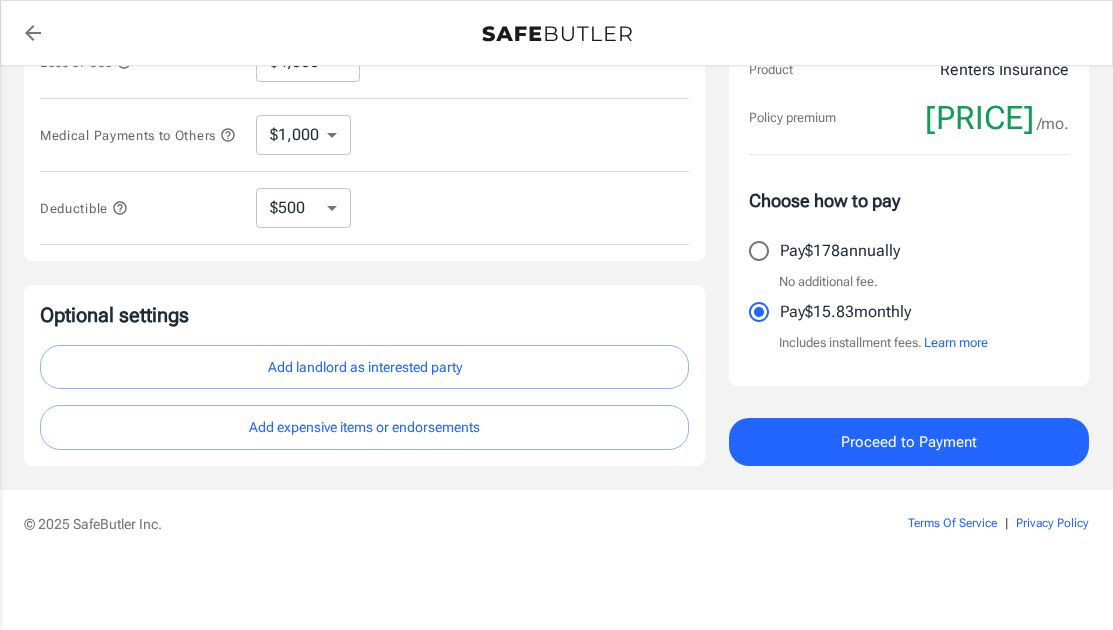 click on "Proceed to Payment" at bounding box center [909, 442] 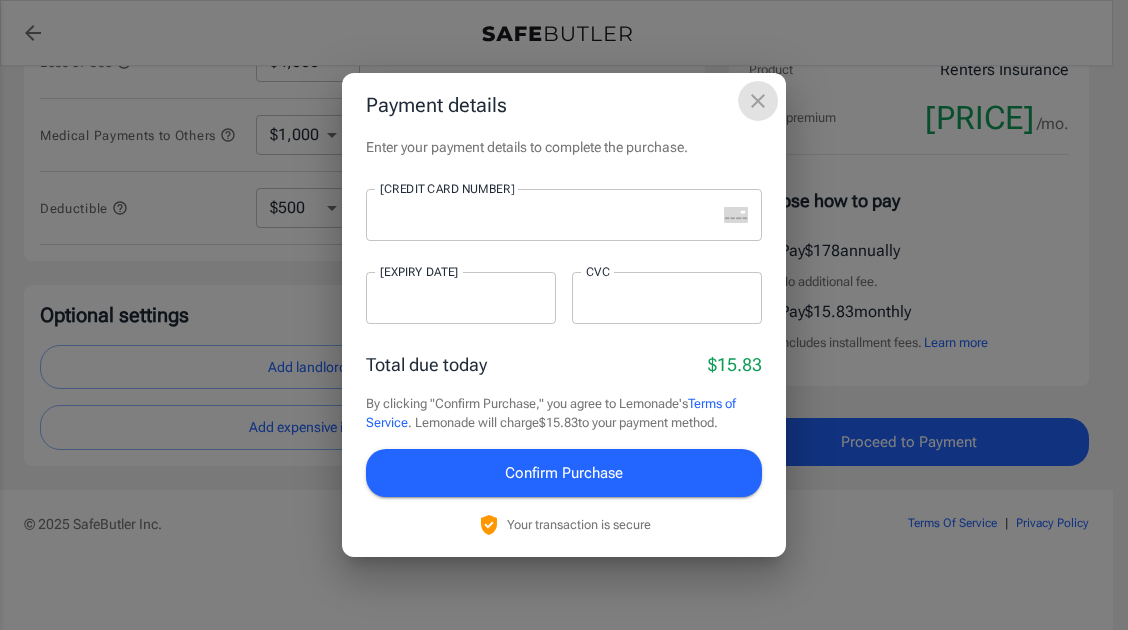 click 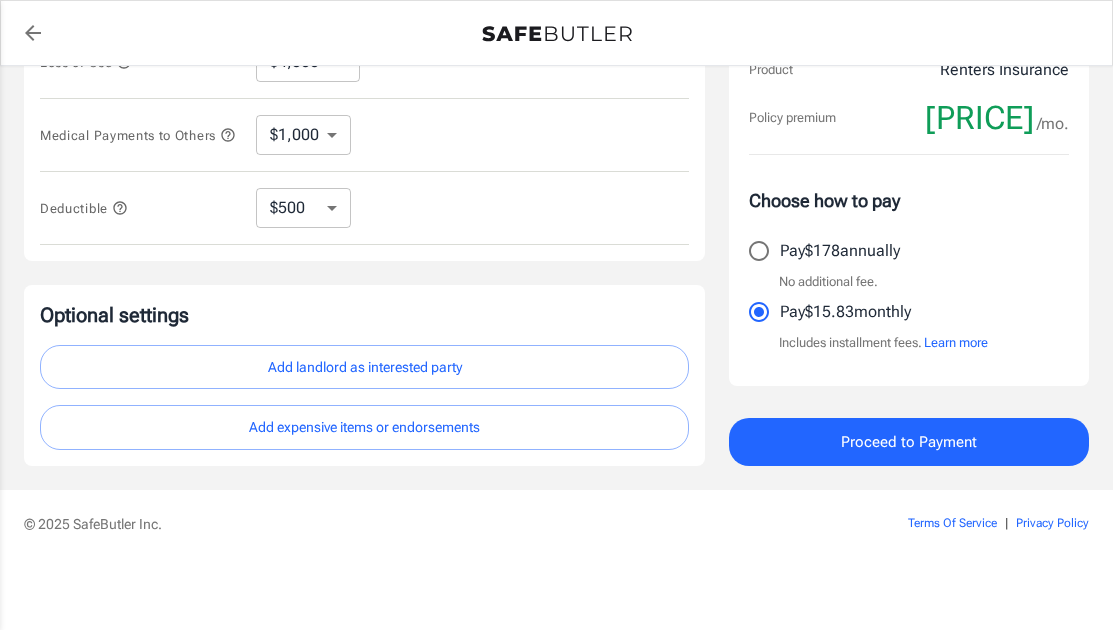 scroll, scrollTop: 281, scrollLeft: 0, axis: vertical 